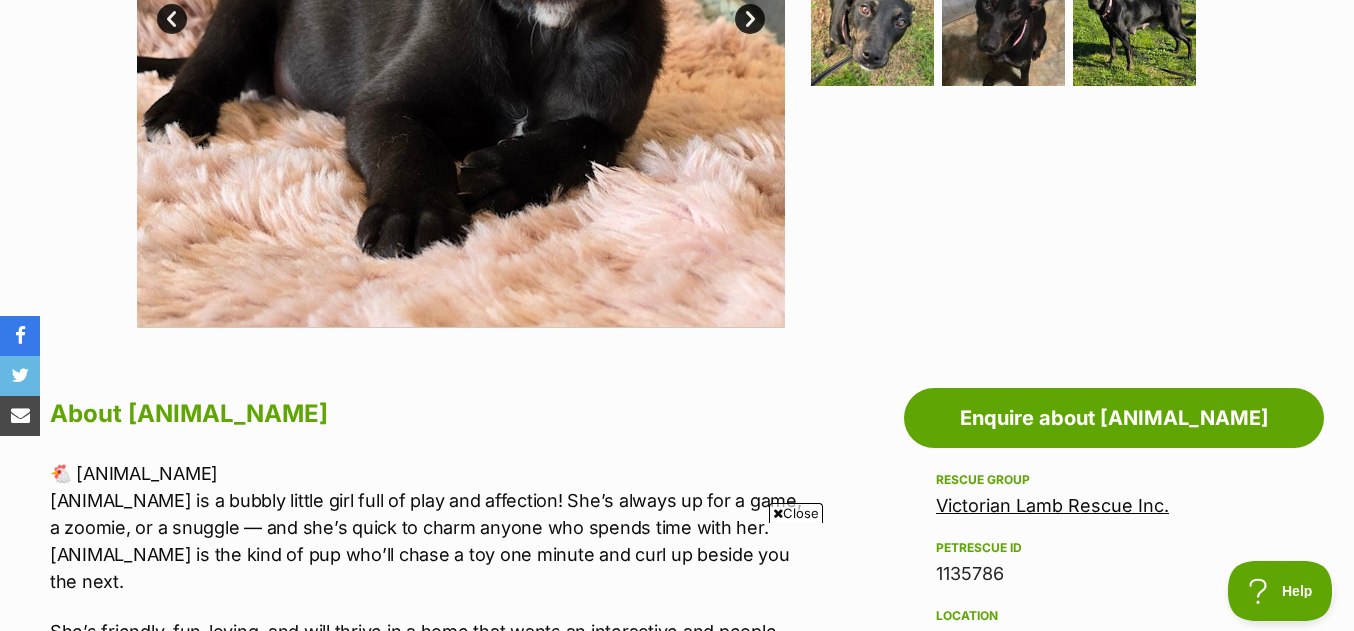 scroll, scrollTop: 0, scrollLeft: 0, axis: both 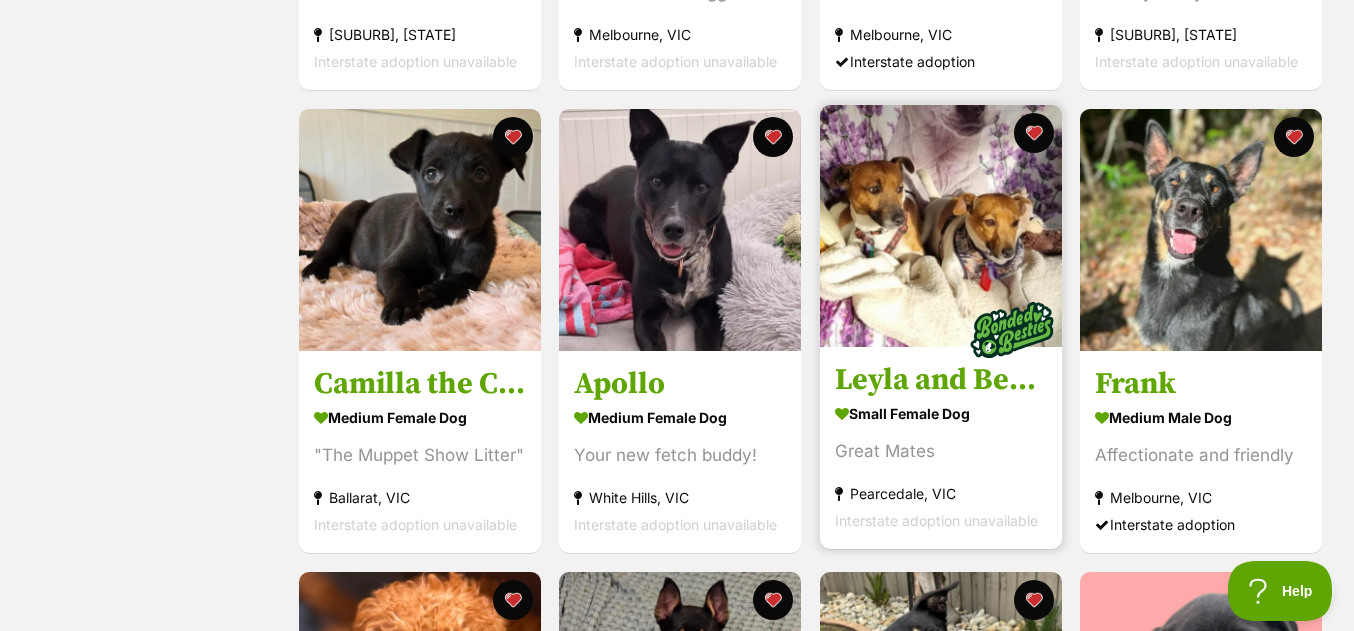click at bounding box center (941, 226) 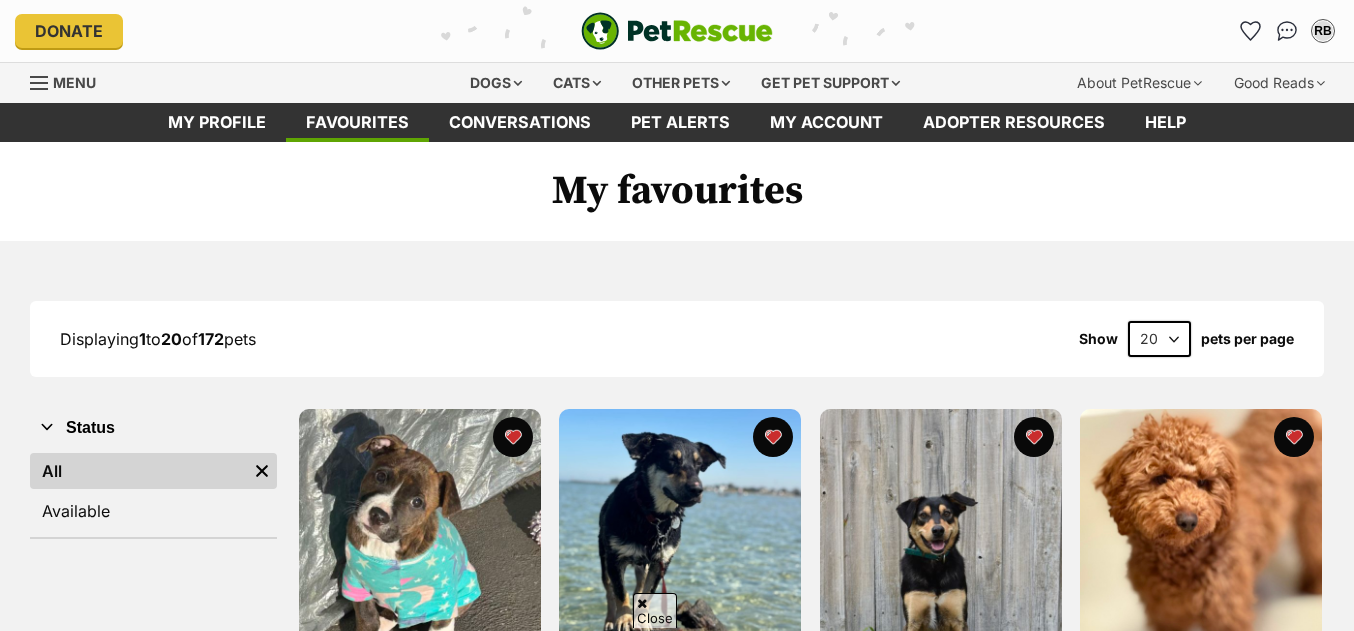 scroll, scrollTop: 780, scrollLeft: 0, axis: vertical 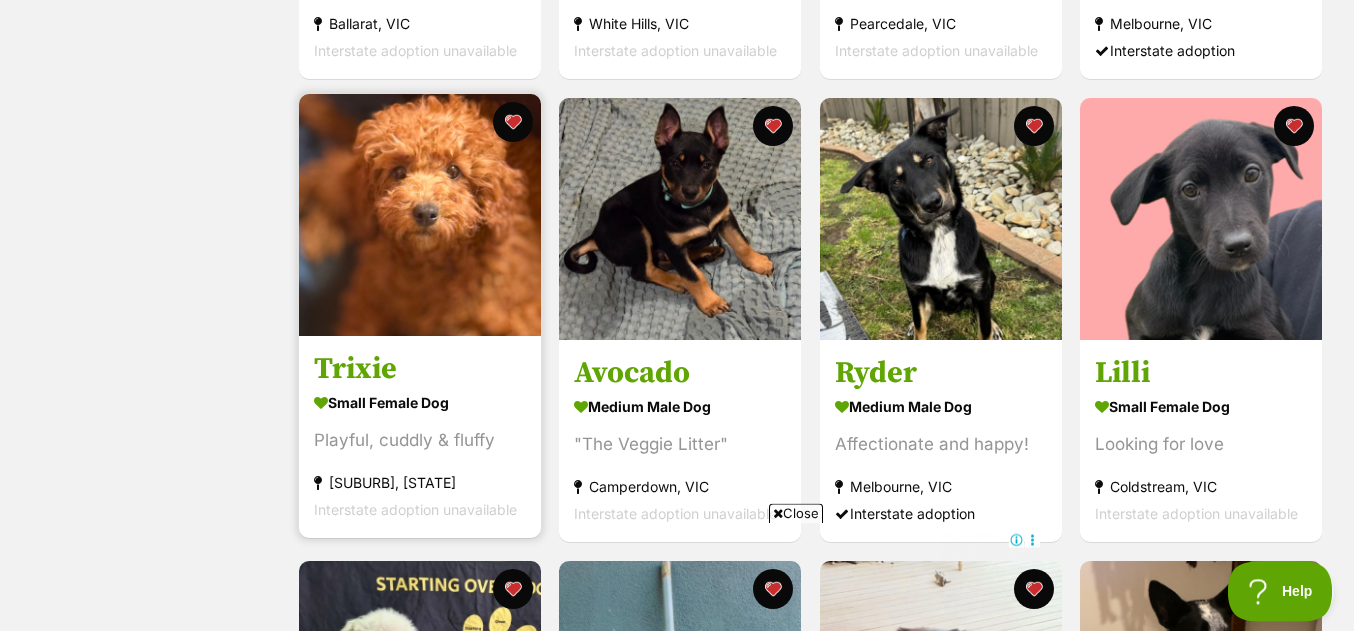 click at bounding box center (420, 215) 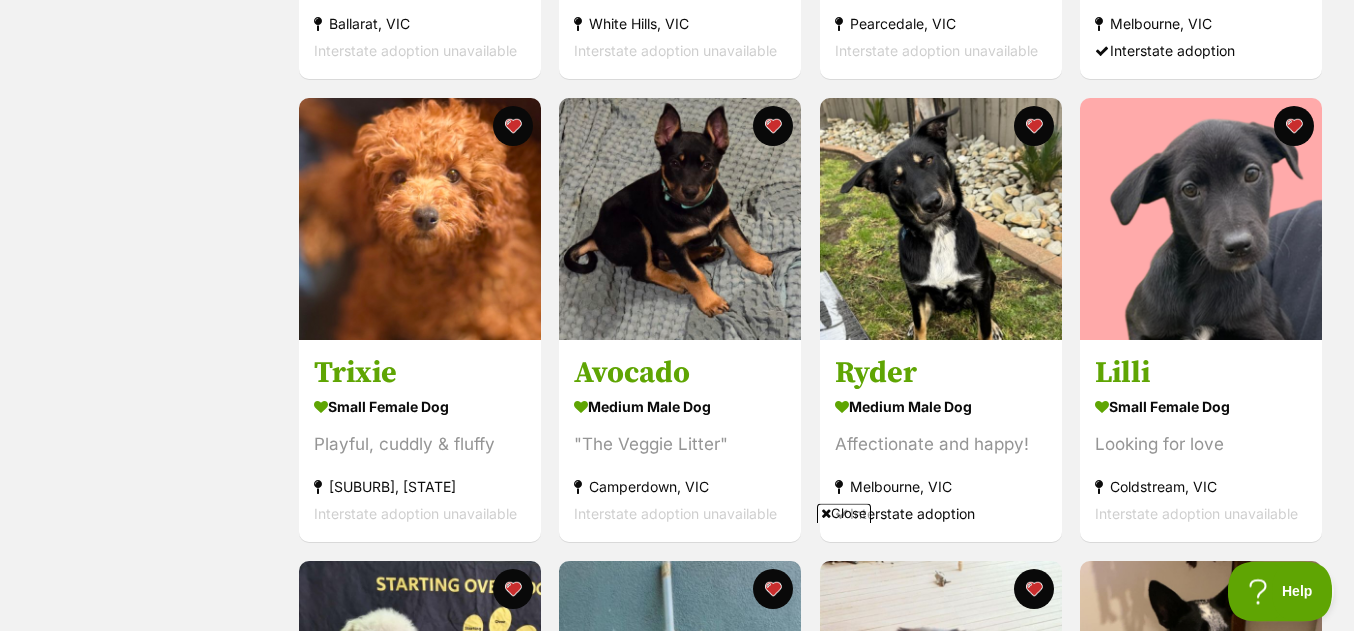click at bounding box center (1201, -711) 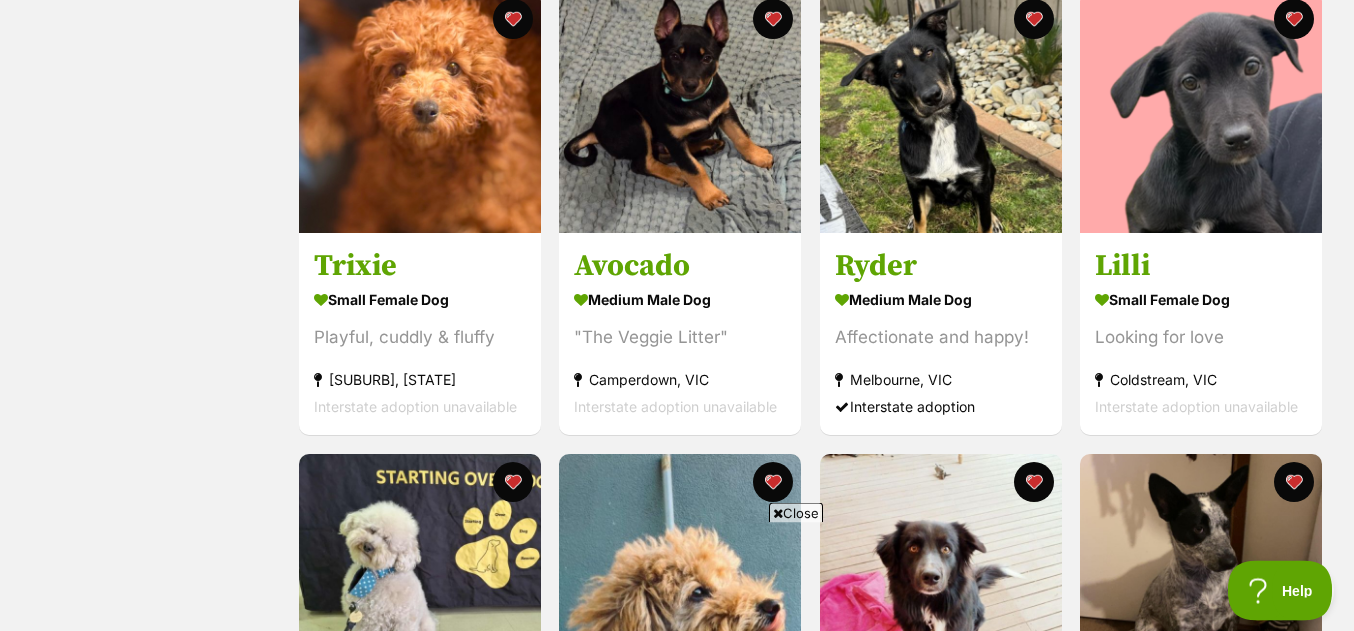scroll, scrollTop: 1624, scrollLeft: 0, axis: vertical 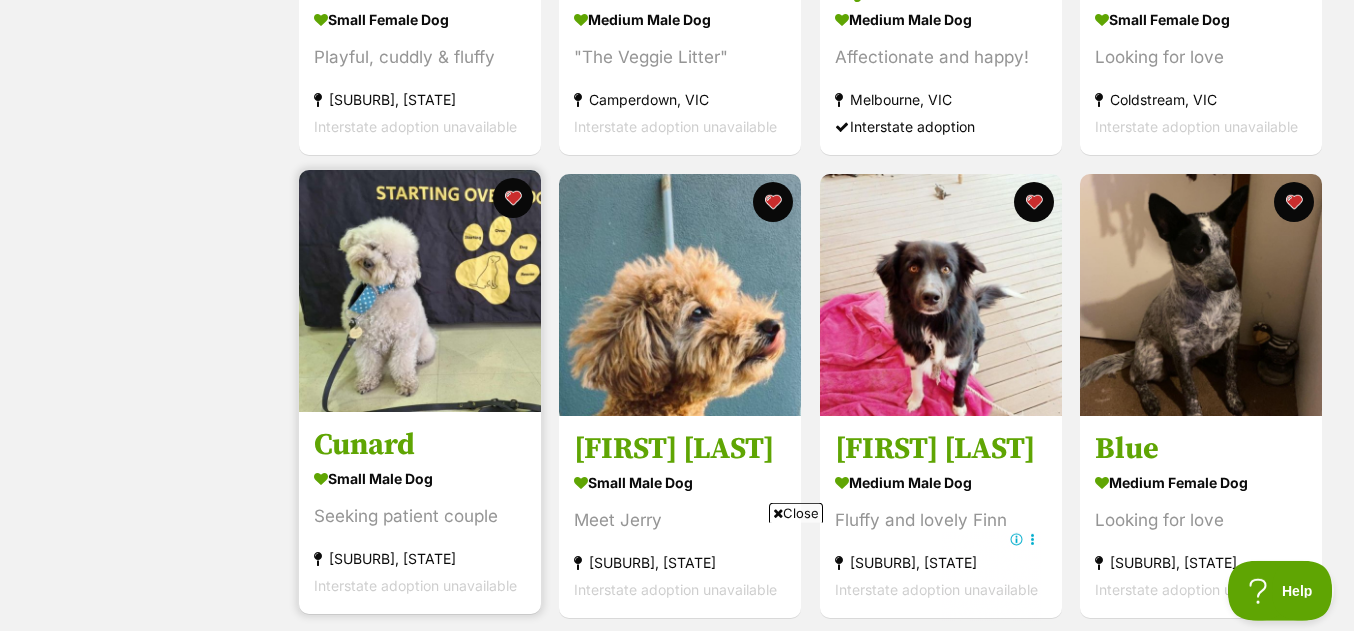 click at bounding box center (420, 291) 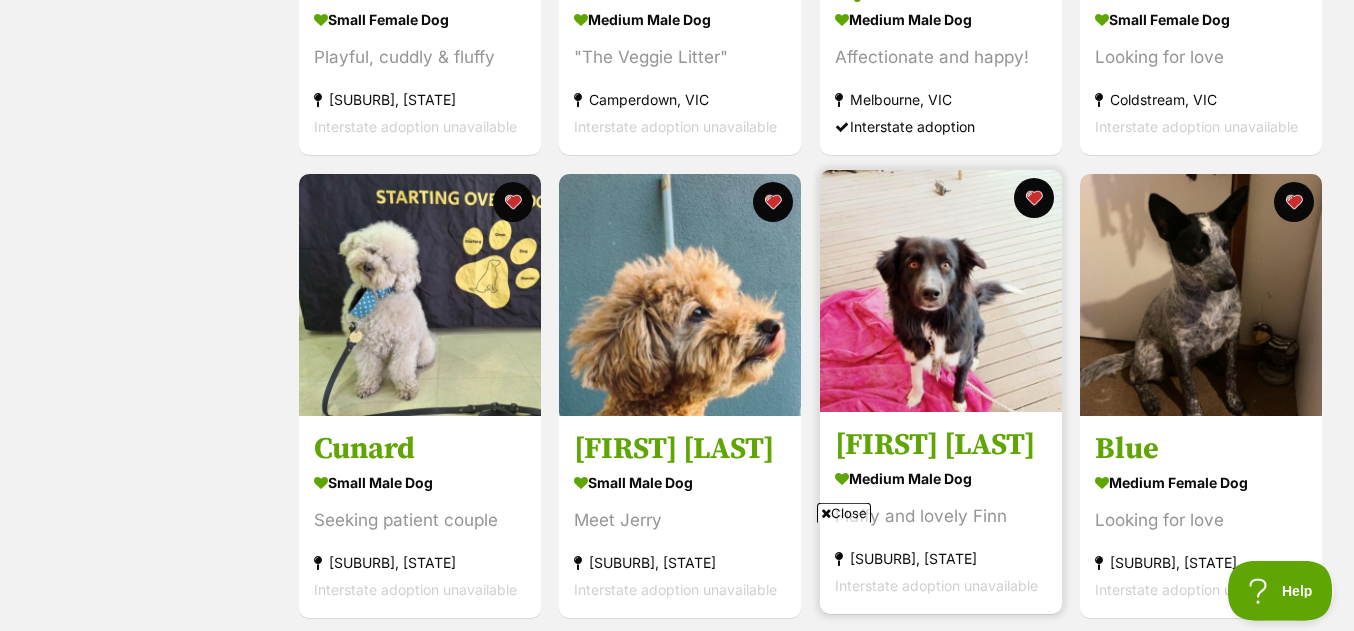 click at bounding box center (941, 291) 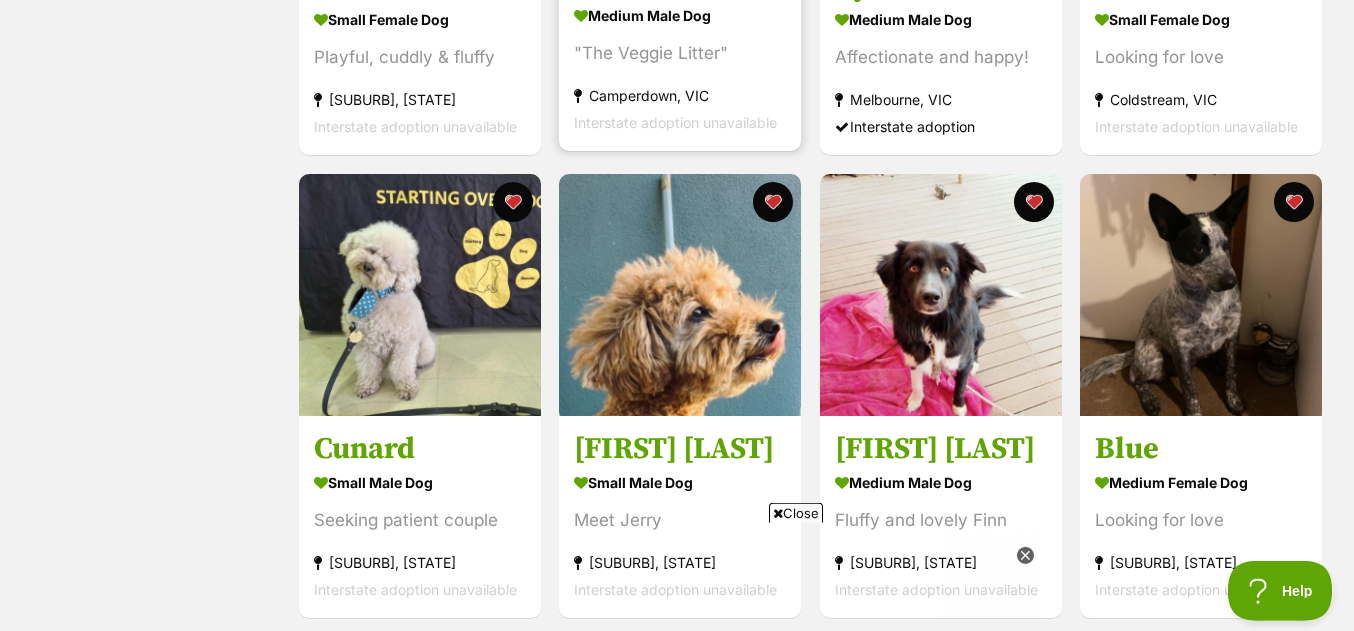 scroll, scrollTop: 0, scrollLeft: 0, axis: both 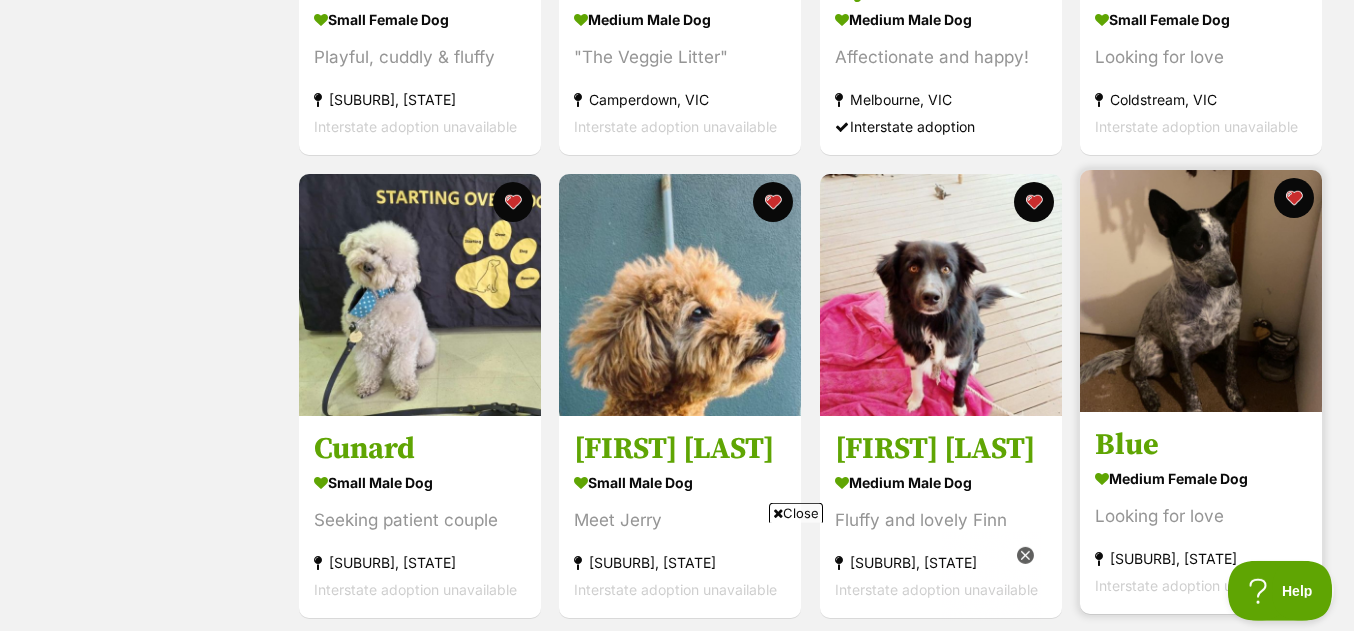 click at bounding box center (1201, 291) 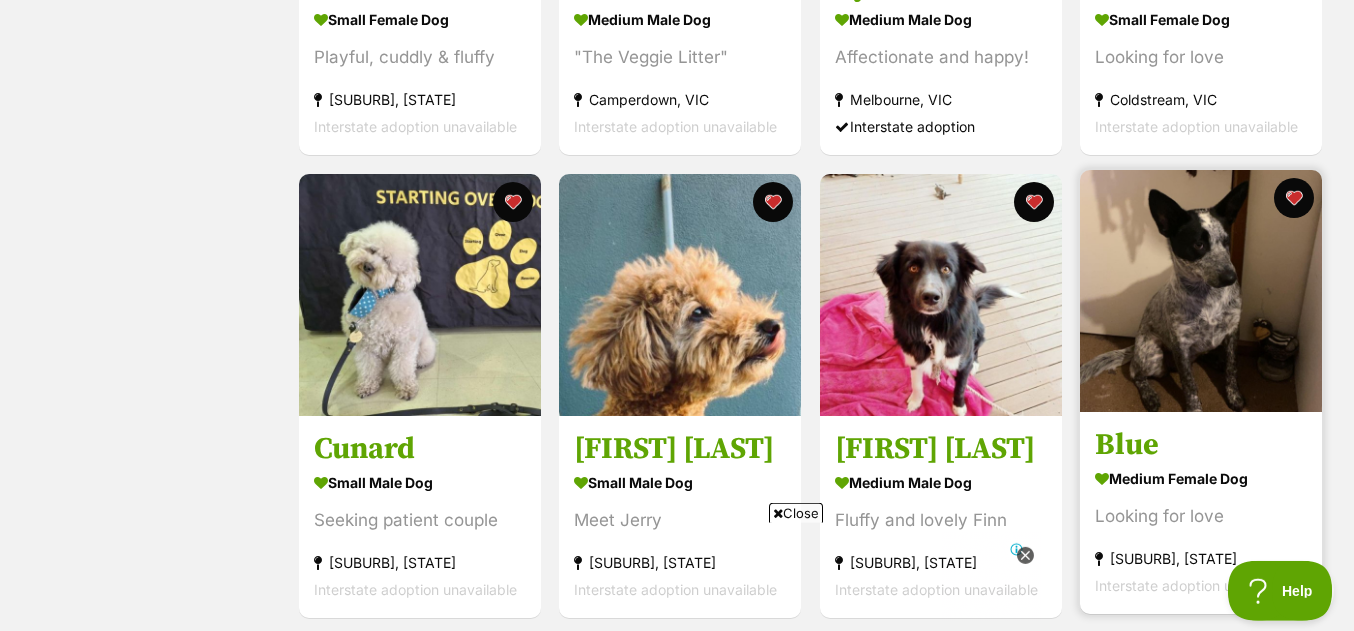 scroll, scrollTop: 0, scrollLeft: 0, axis: both 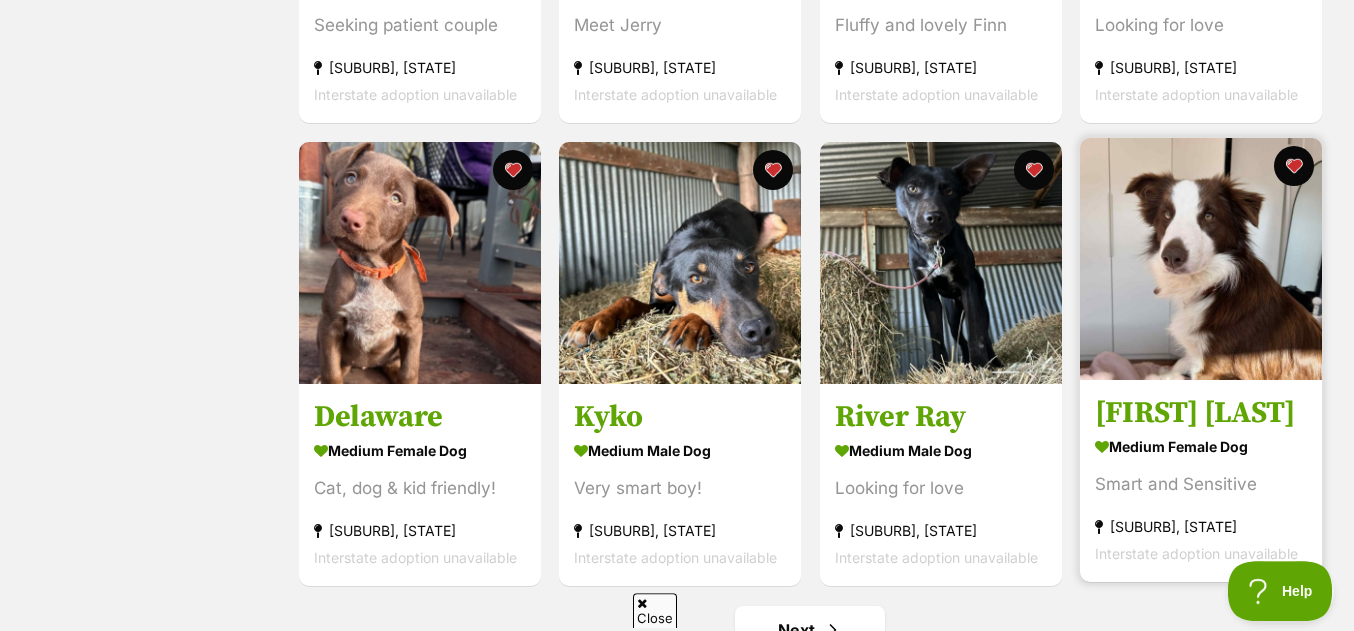 click at bounding box center (1201, 259) 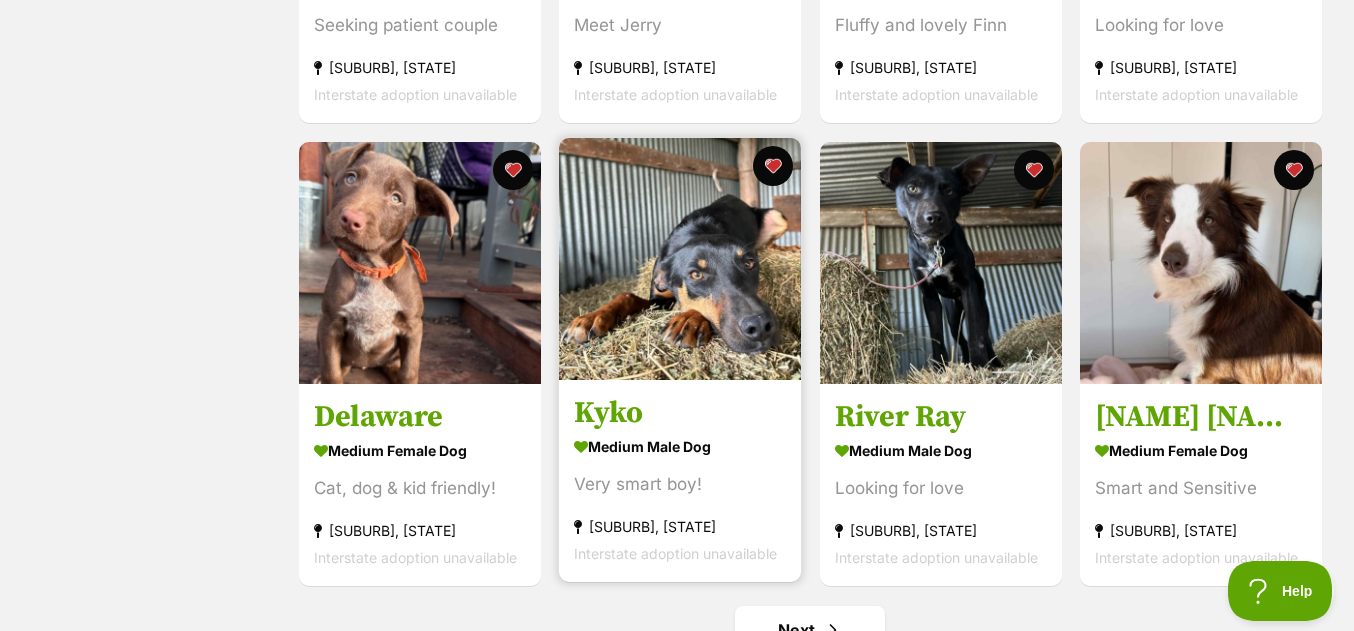 scroll, scrollTop: 0, scrollLeft: 0, axis: both 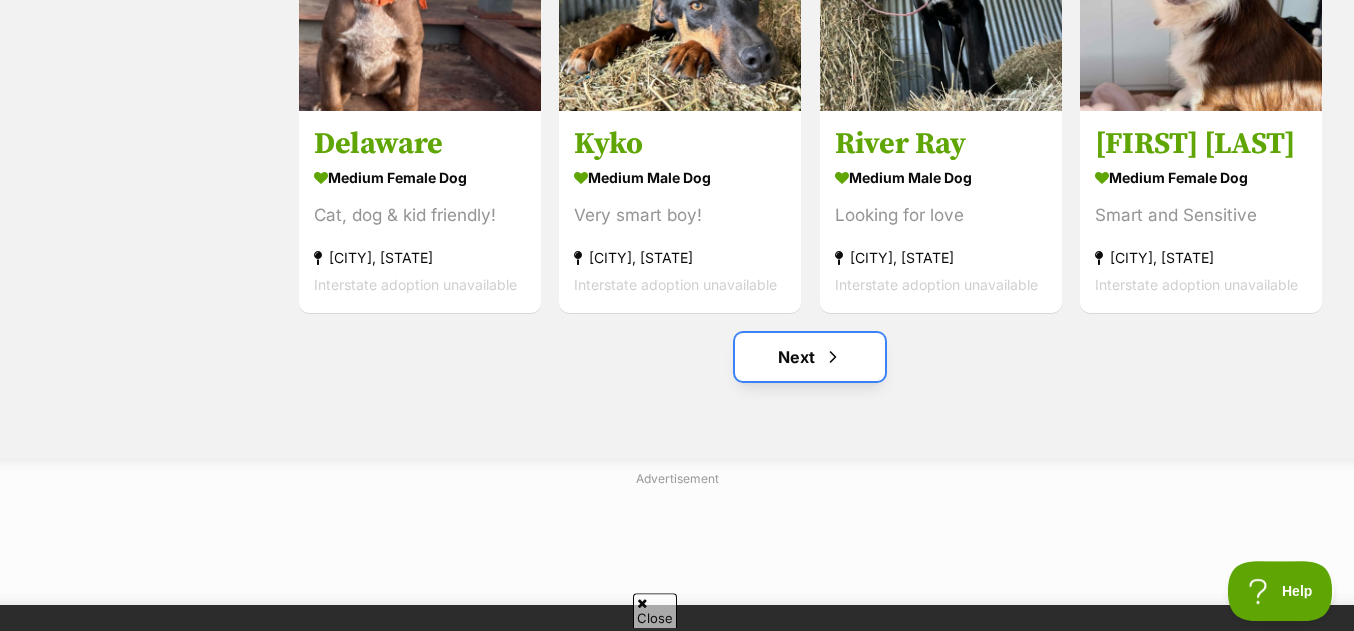 click at bounding box center (833, 357) 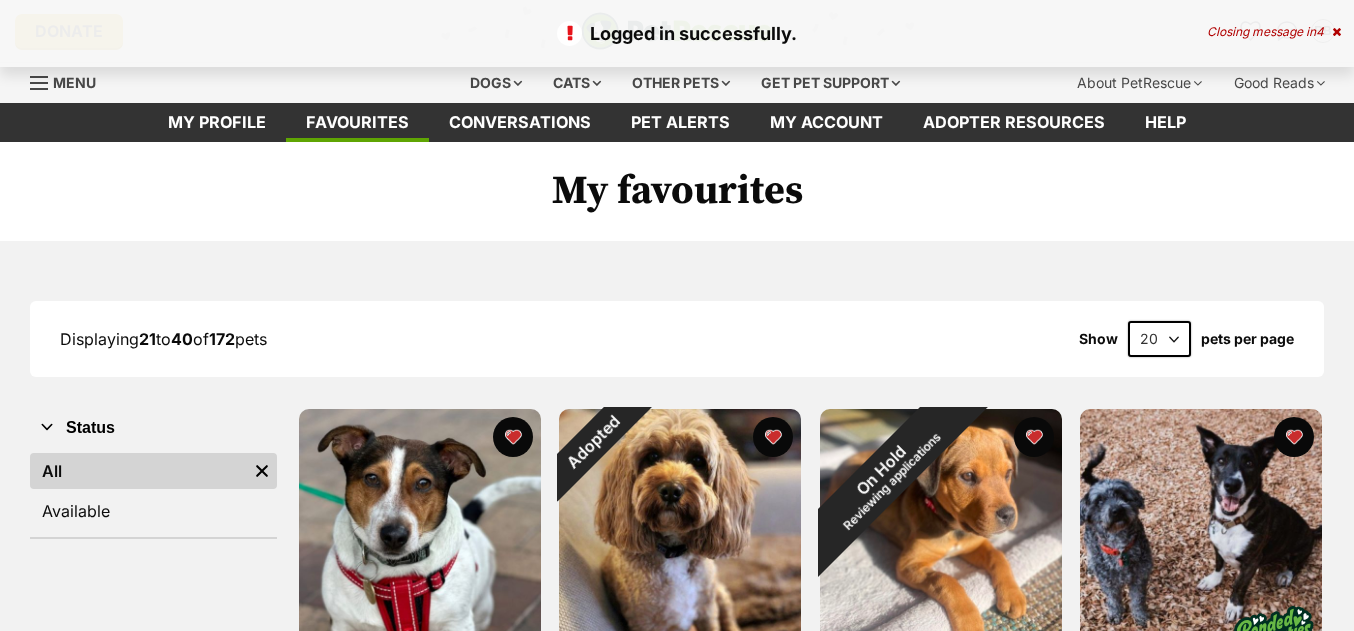 scroll, scrollTop: 0, scrollLeft: 0, axis: both 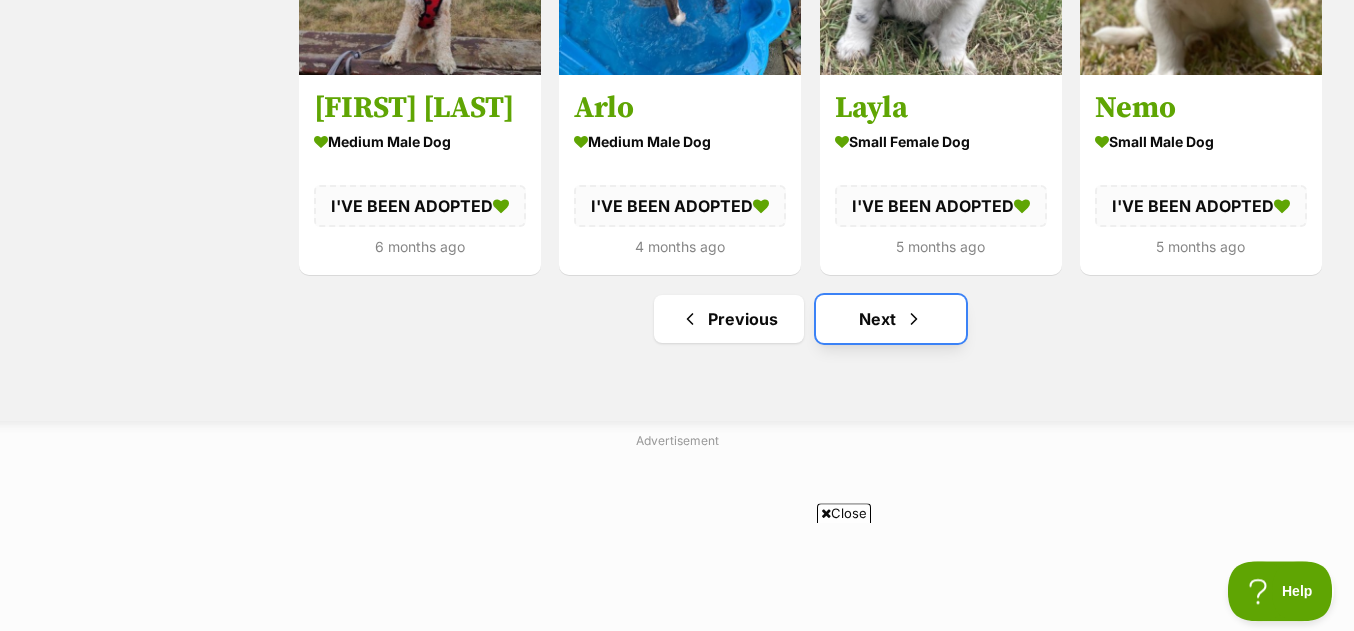 click on "Next" at bounding box center [891, 319] 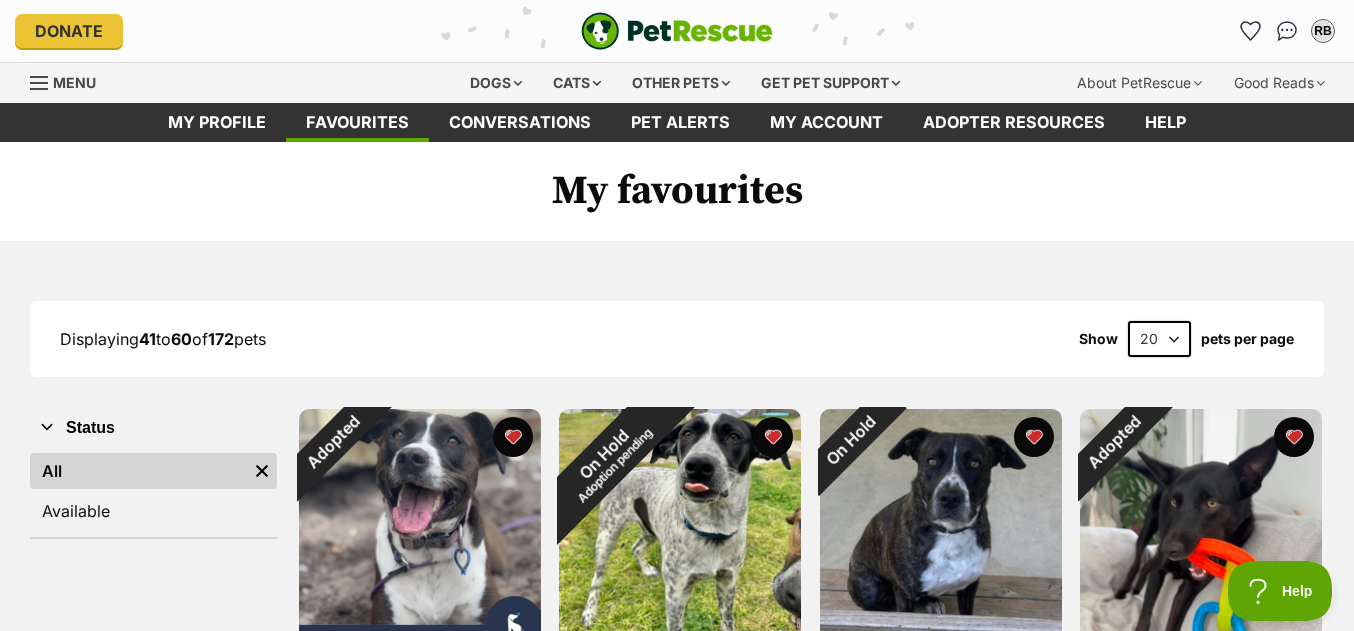 scroll, scrollTop: 0, scrollLeft: 0, axis: both 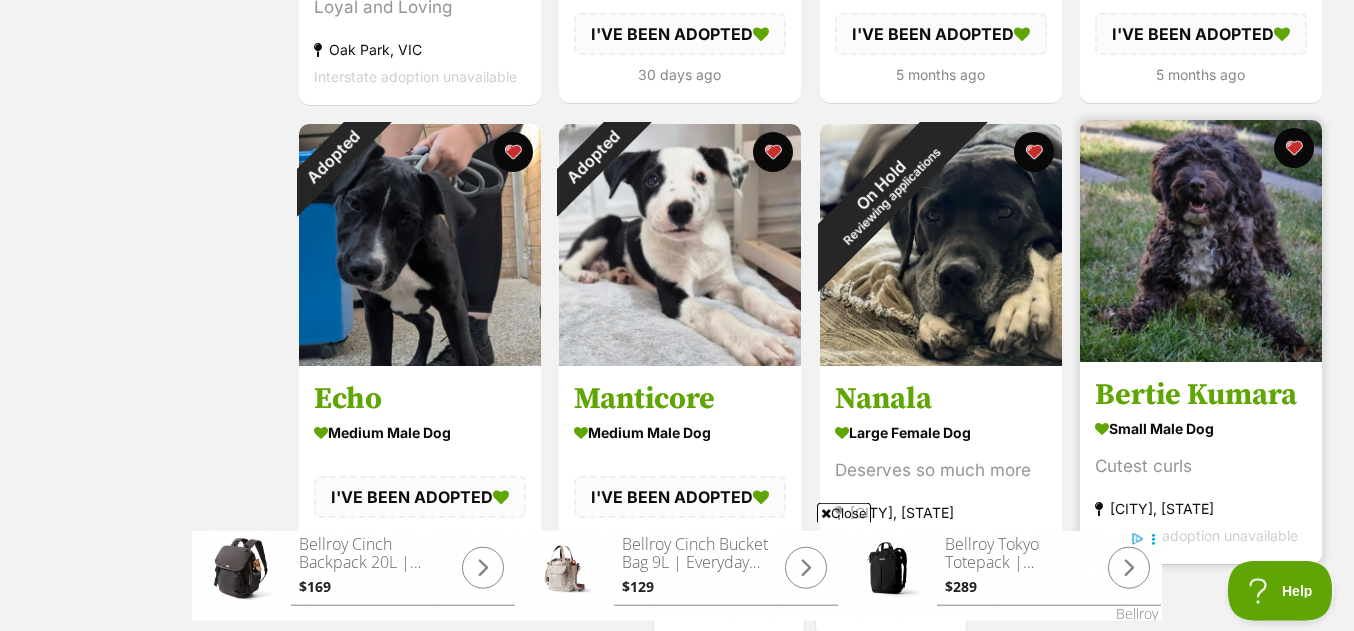 click at bounding box center [1201, 241] 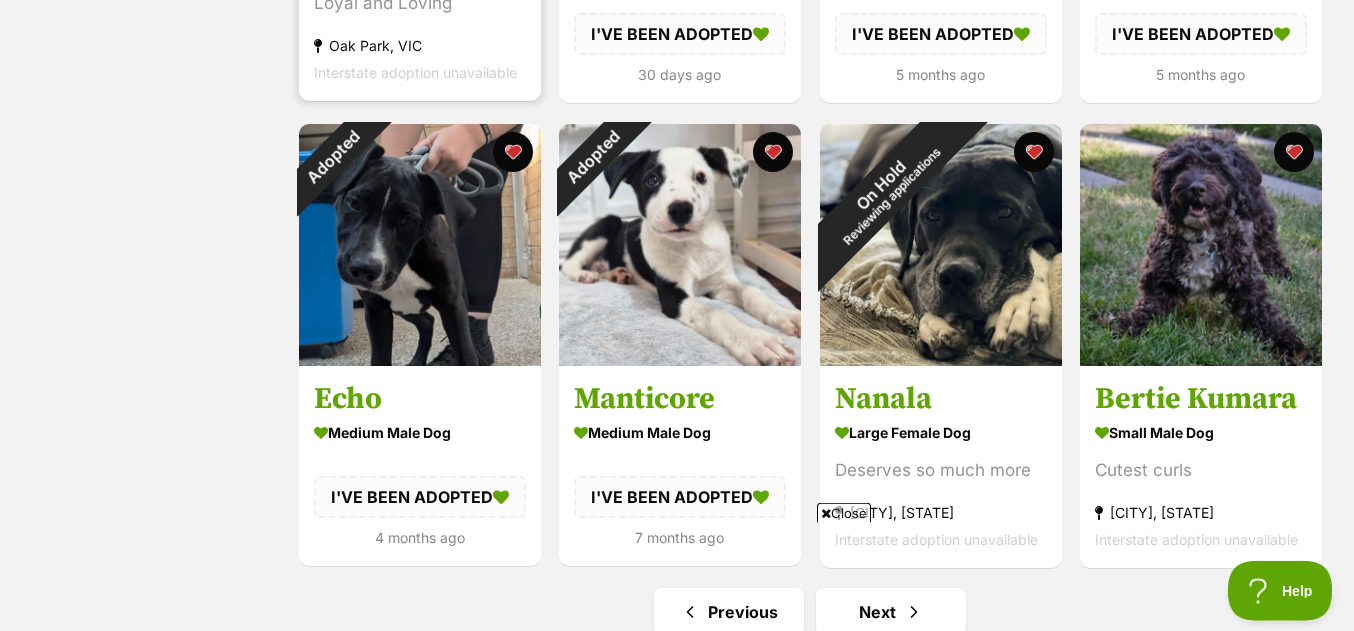 click at bounding box center (420, -222) 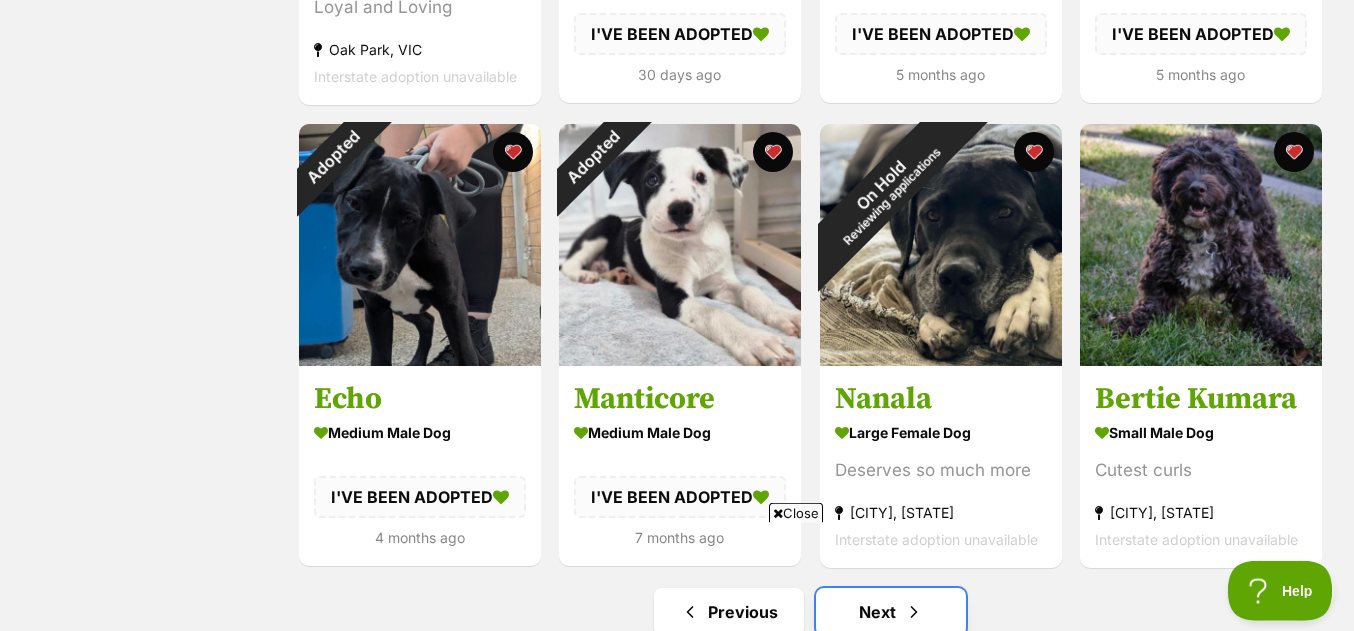 click on "Next" at bounding box center [891, 612] 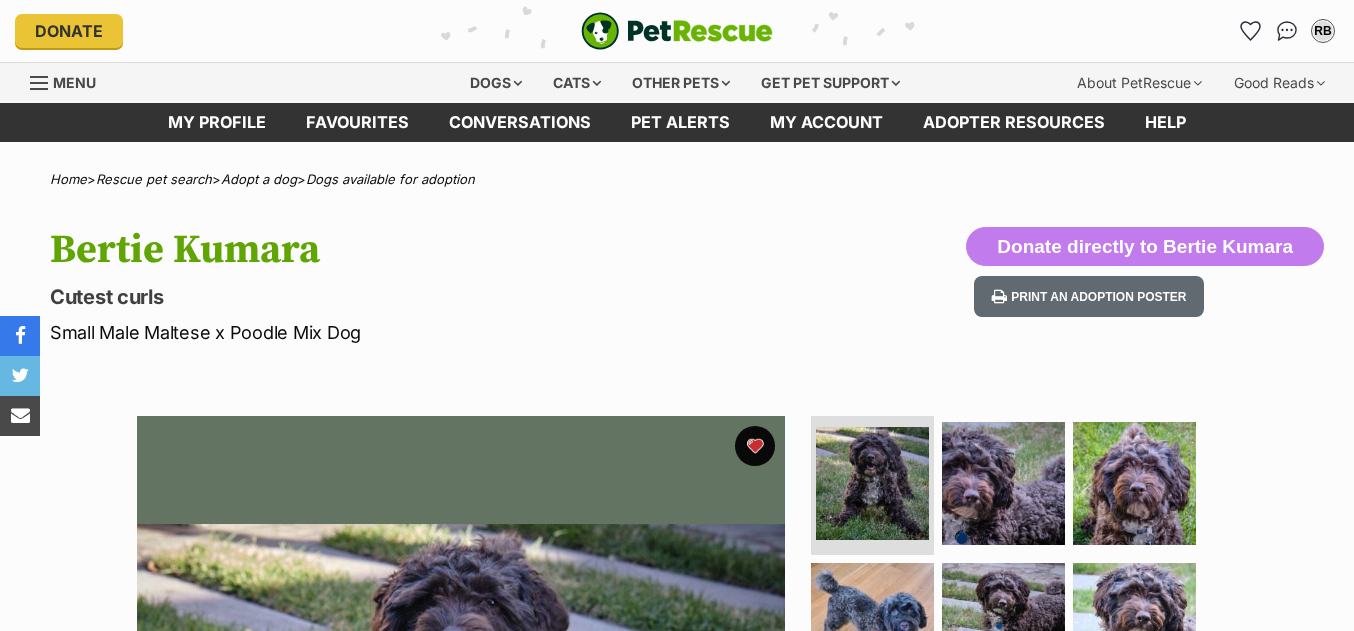 scroll, scrollTop: 0, scrollLeft: 0, axis: both 